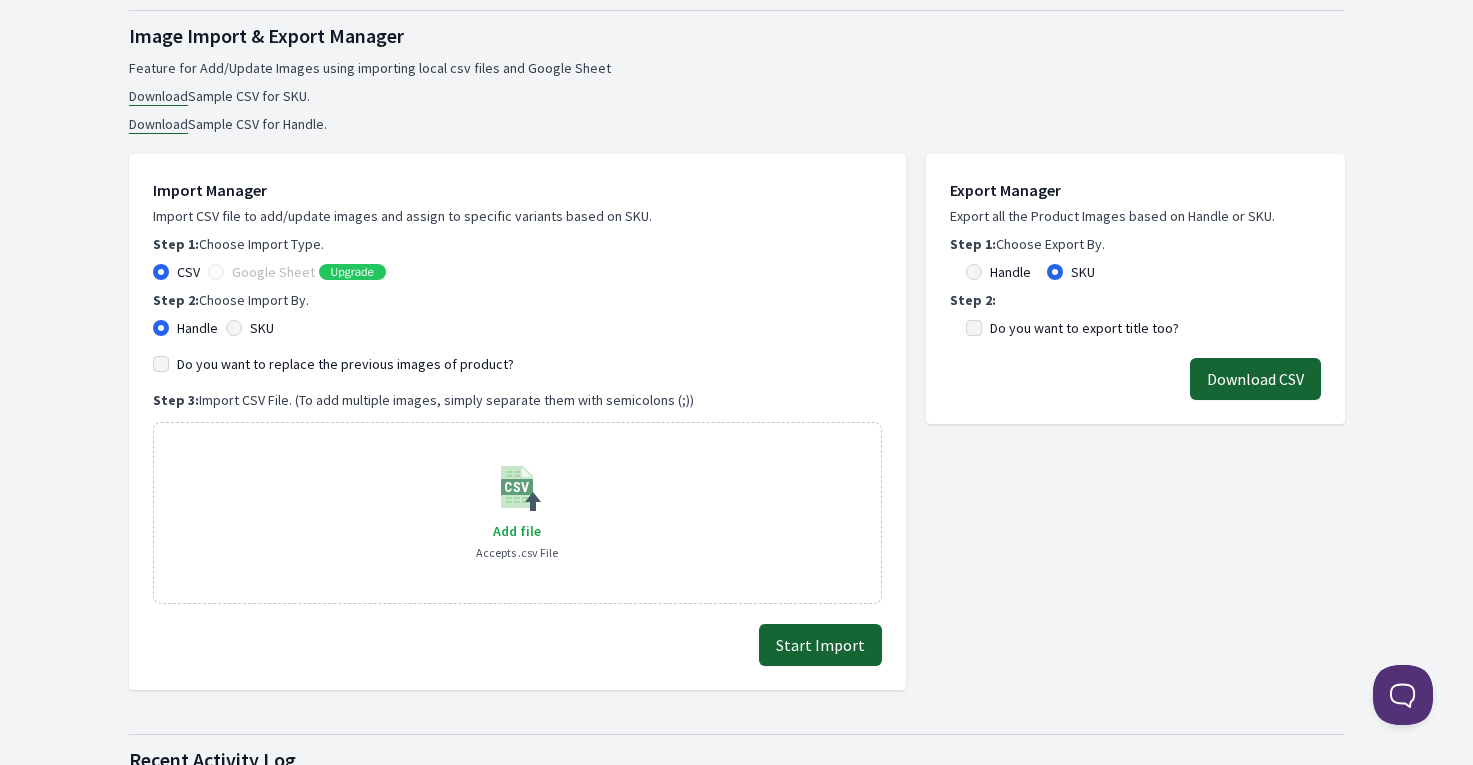 scroll, scrollTop: 347, scrollLeft: 0, axis: vertical 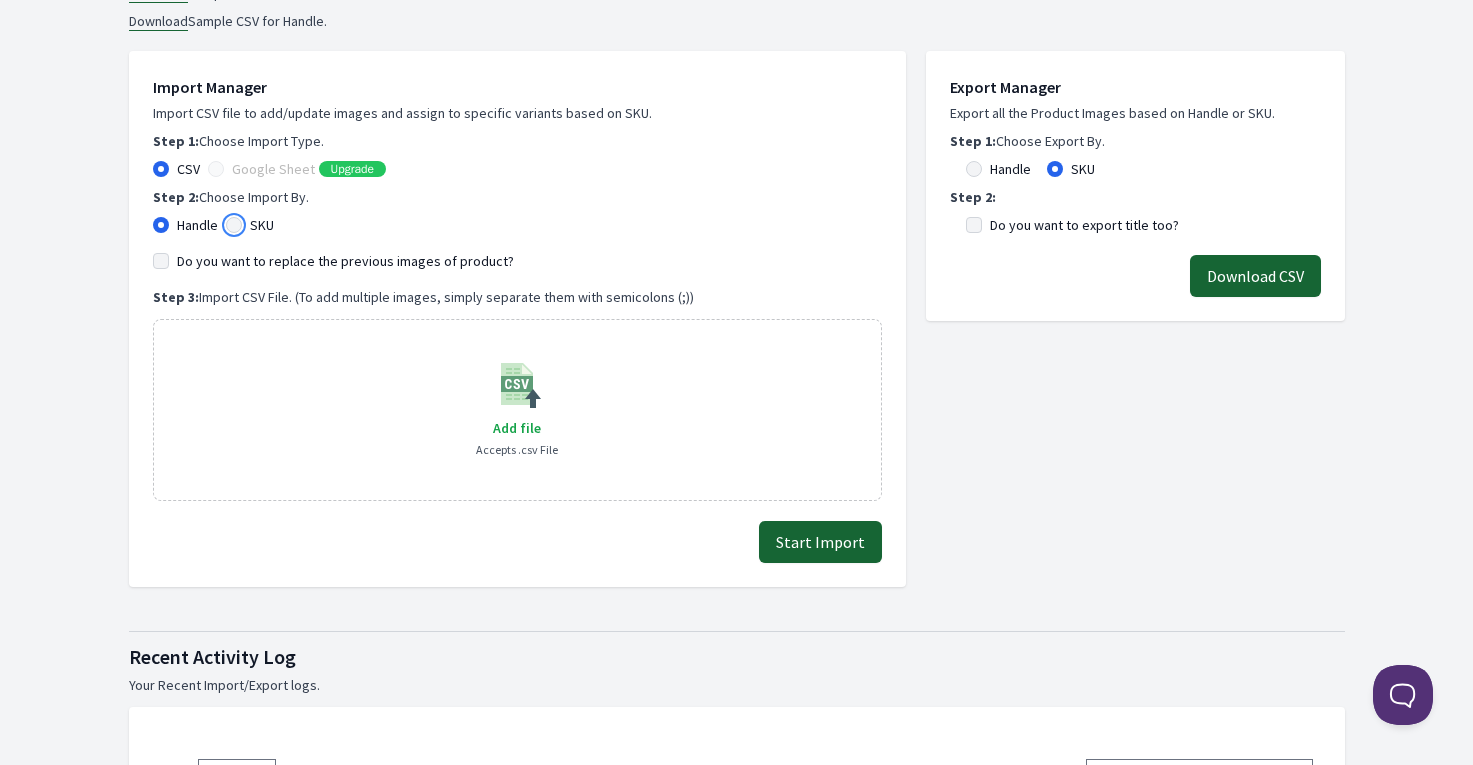 click on "SKU" at bounding box center [234, 225] 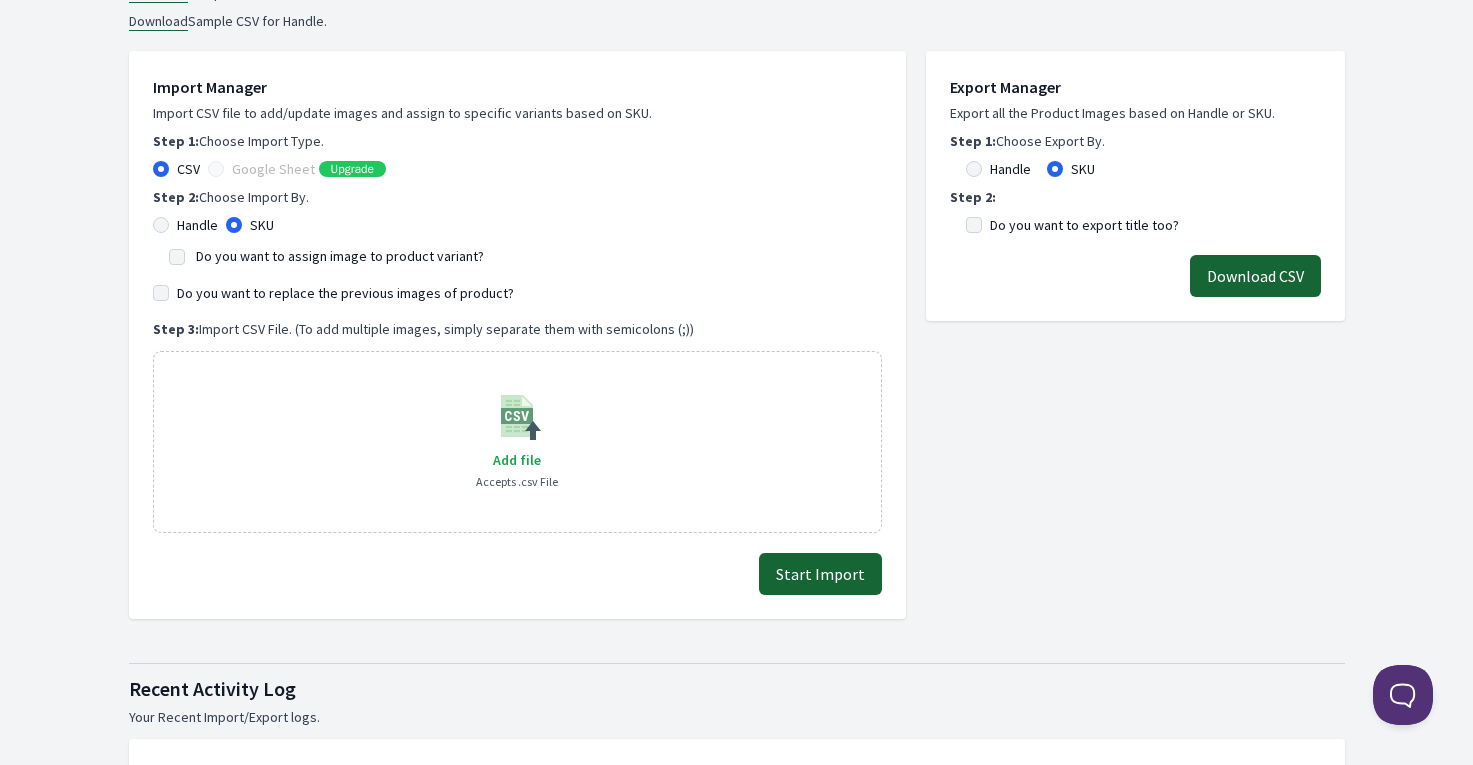 click on "Handle" at bounding box center [185, 225] 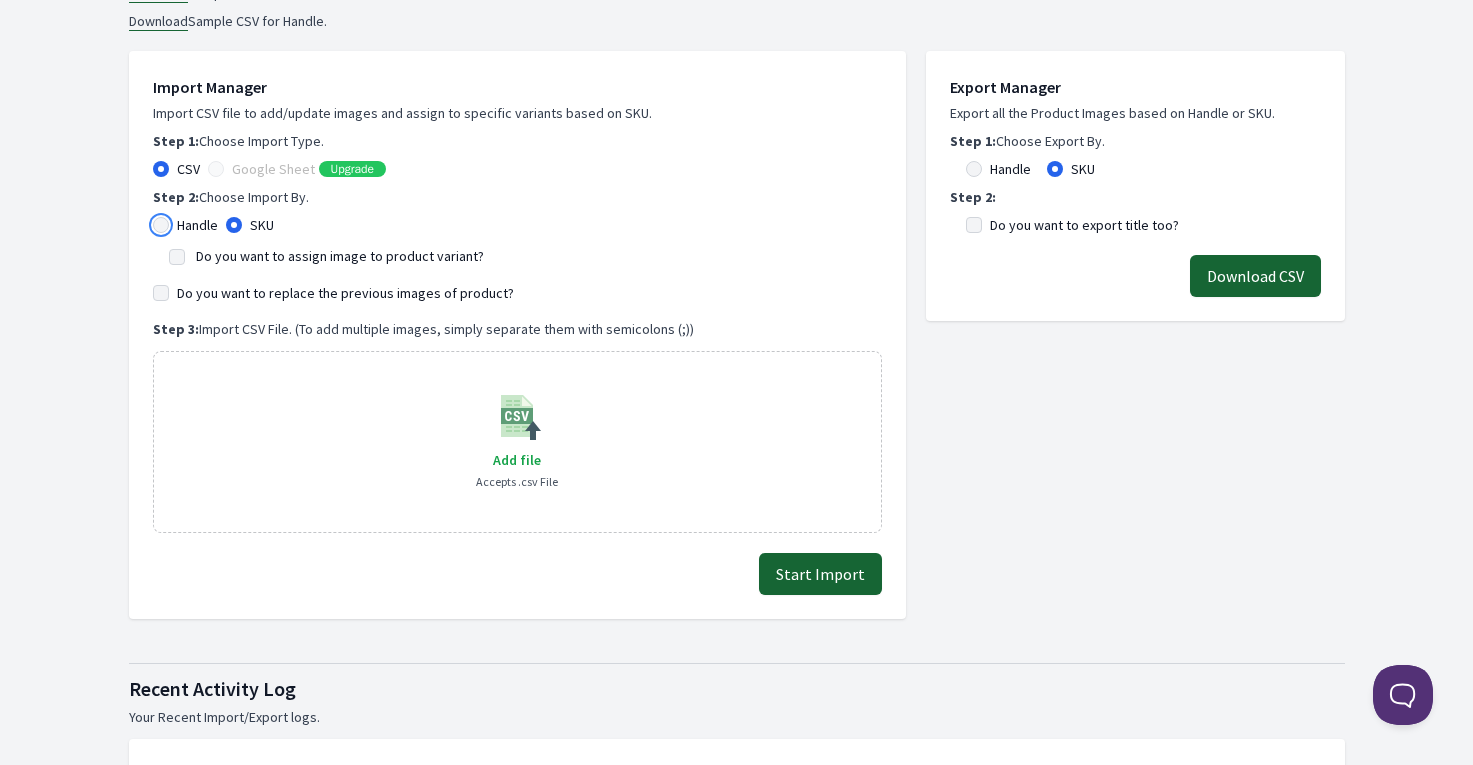 click on "Handle" at bounding box center [161, 225] 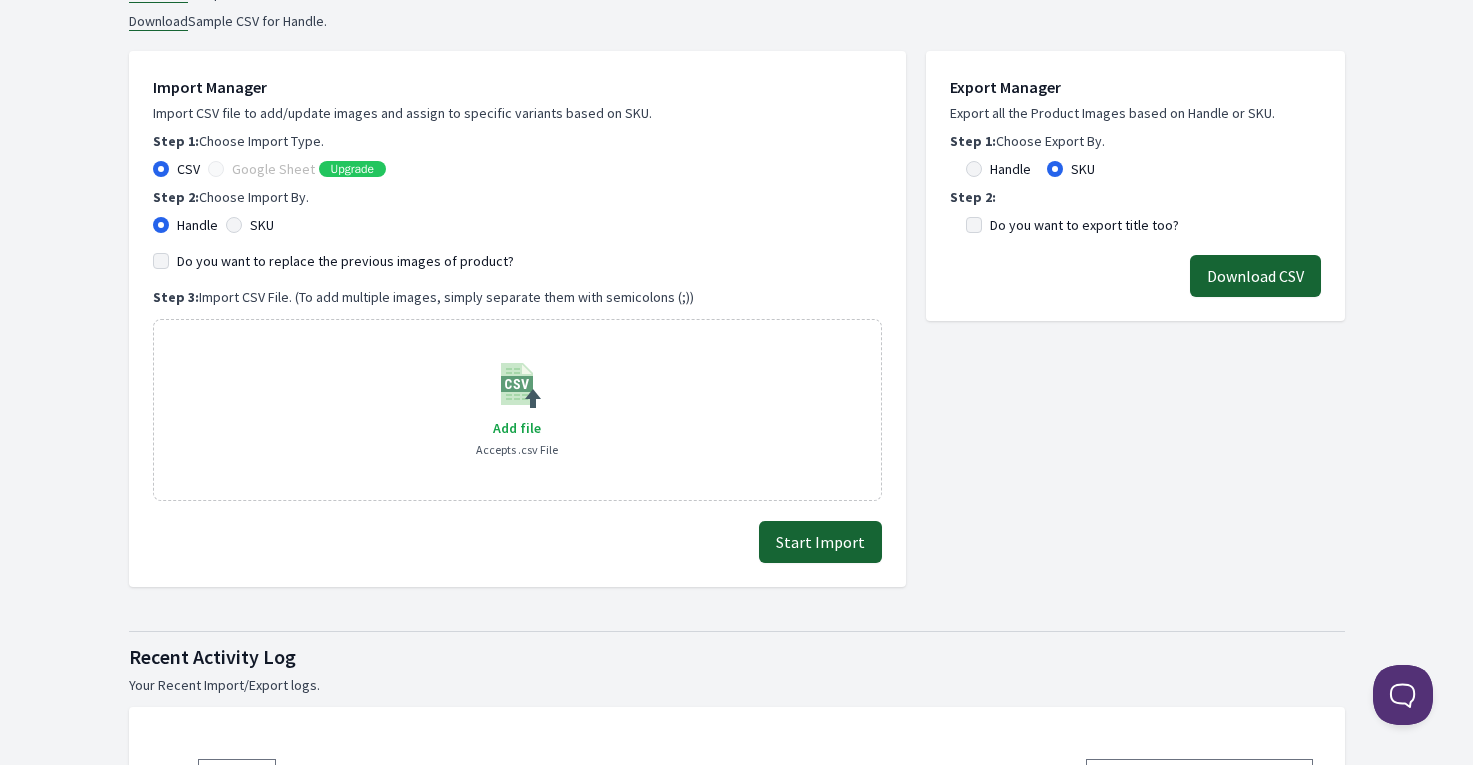 click on "Import Manager
Import CSV file to add/update images and assign to
specific variants based on SKU.
Step 1:  Choose Import Type.
CSV
Google Sheet
Upgrade
Step 2:  Choose Import By.
Handle SKU Step 3: Add file" at bounding box center [517, 288] 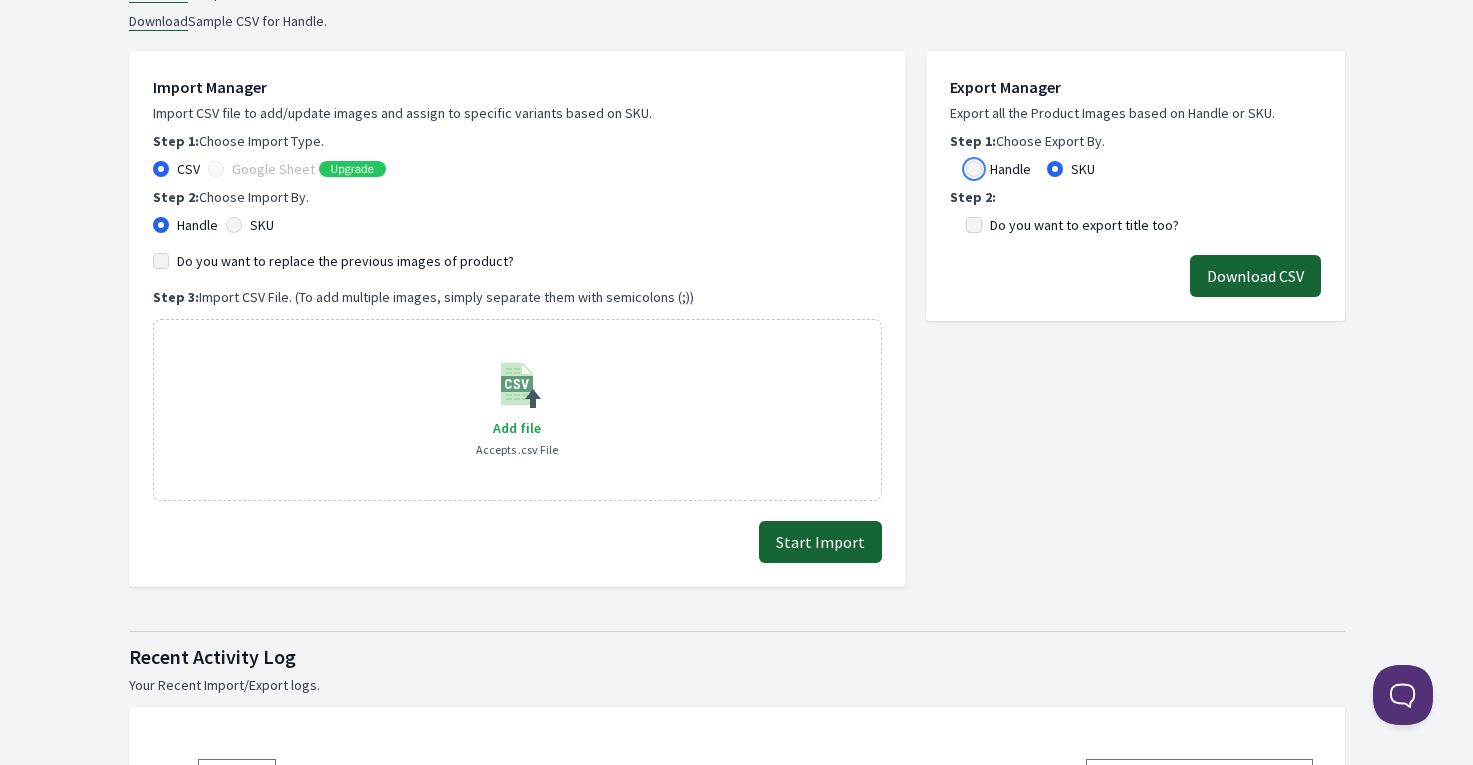 click on "Handle" at bounding box center [974, 169] 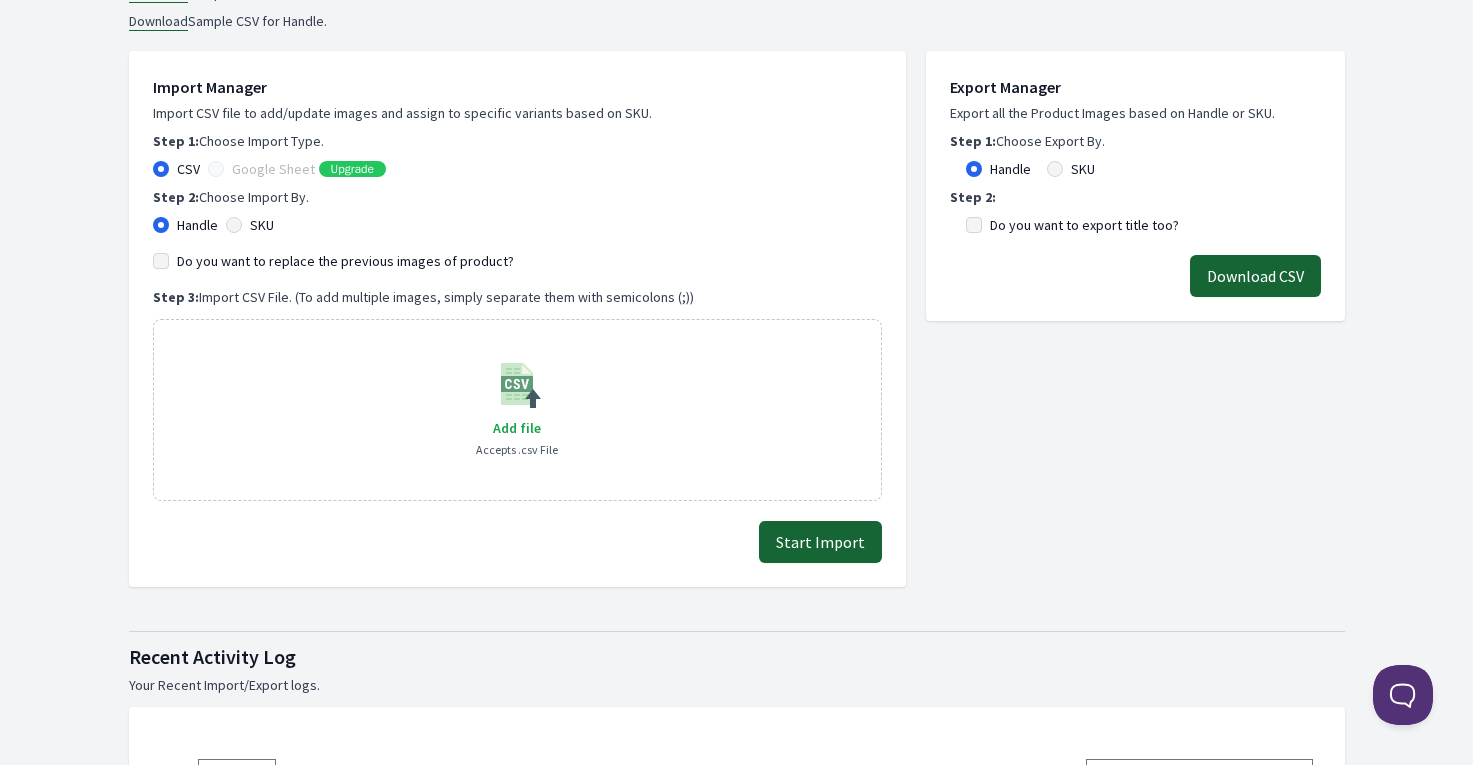click on "Download
CSV" at bounding box center [1255, 276] 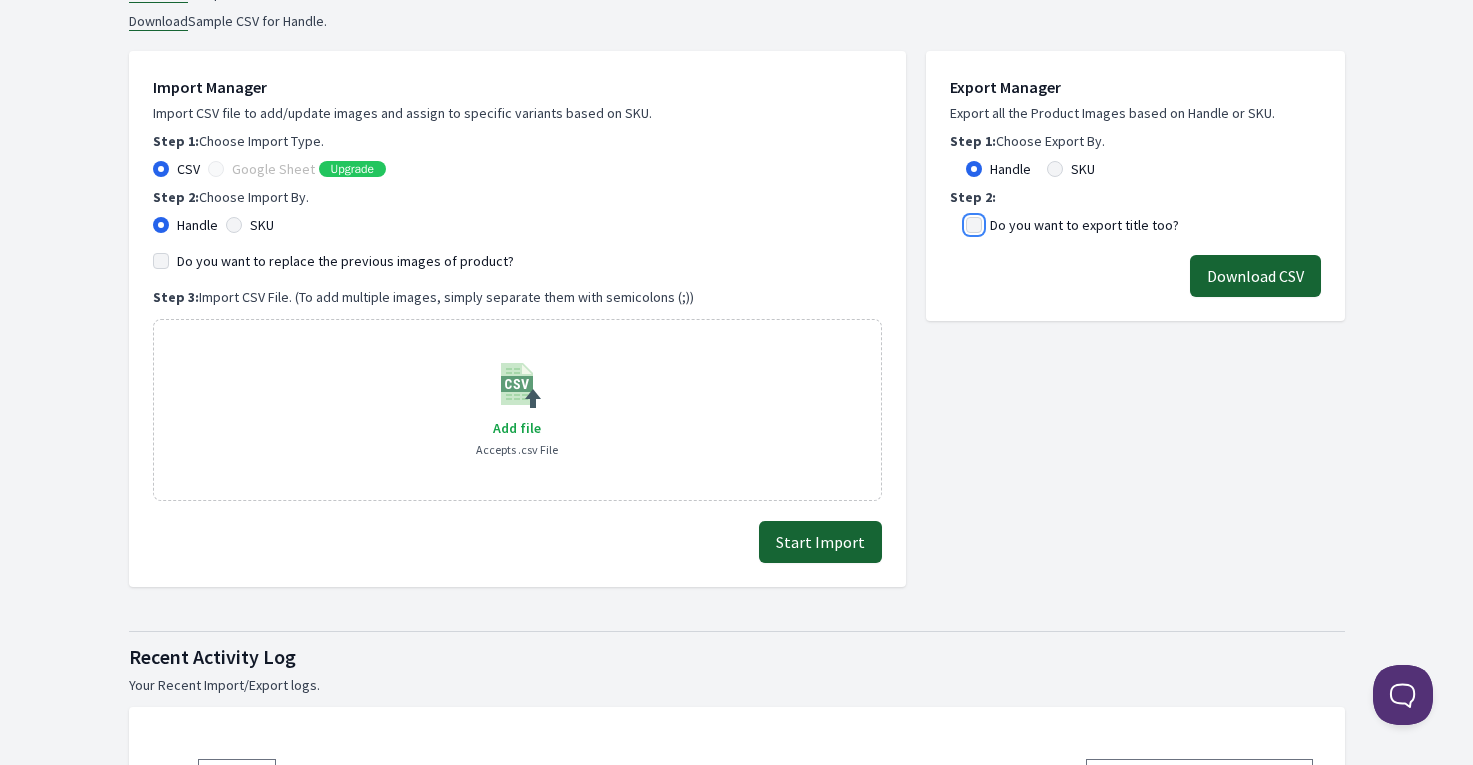 click on "Do you want to
export title too?" at bounding box center [974, 225] 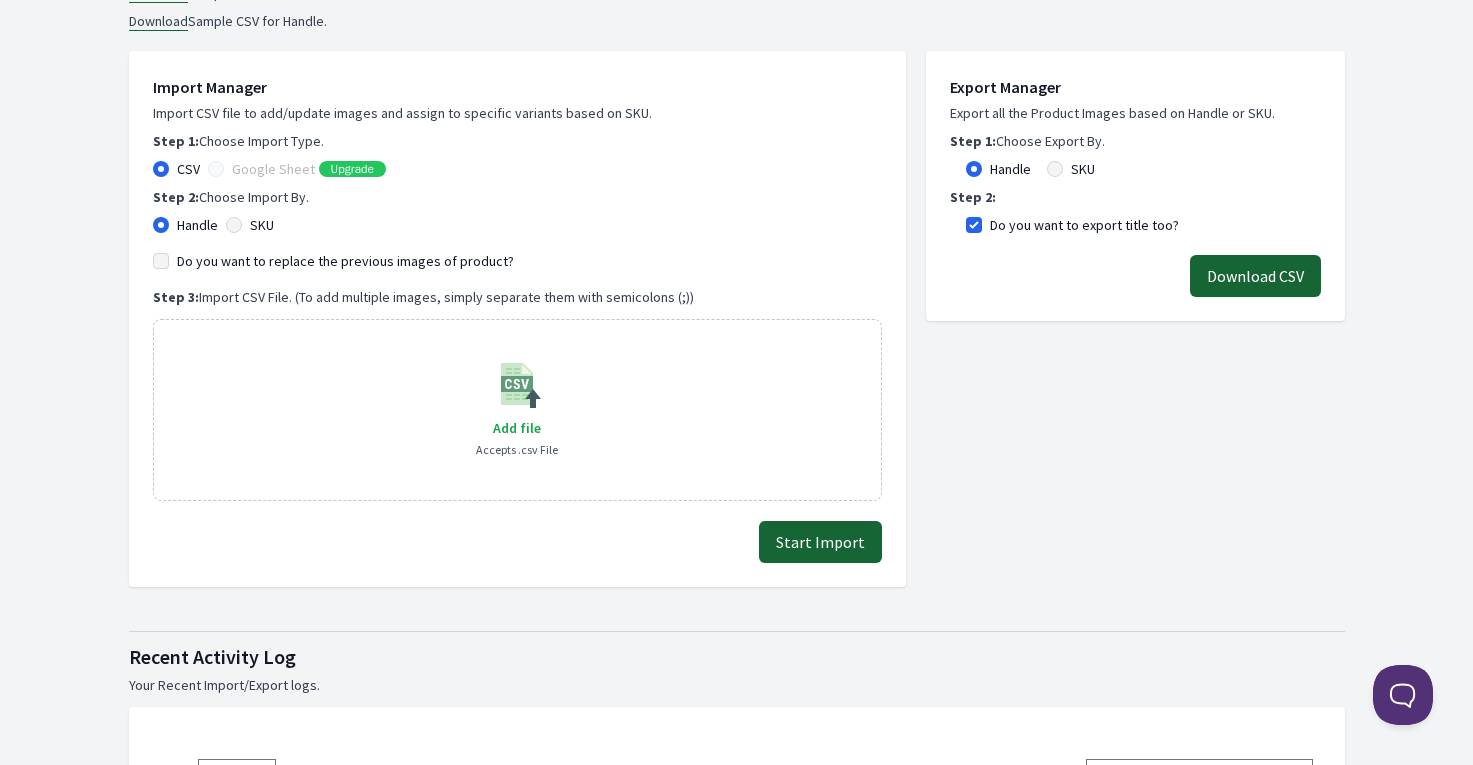 click on "Download
CSV" at bounding box center [1255, 276] 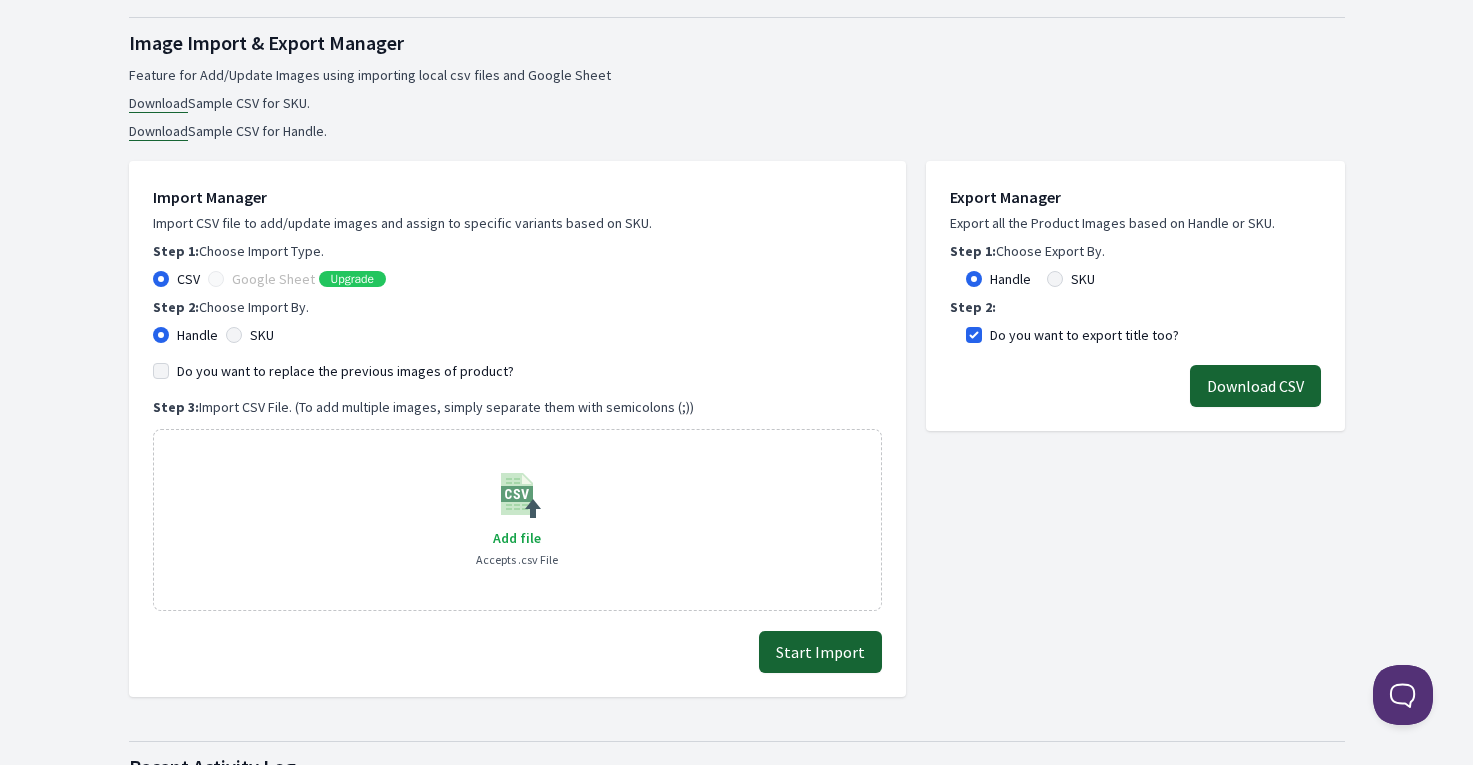 scroll, scrollTop: 340, scrollLeft: 0, axis: vertical 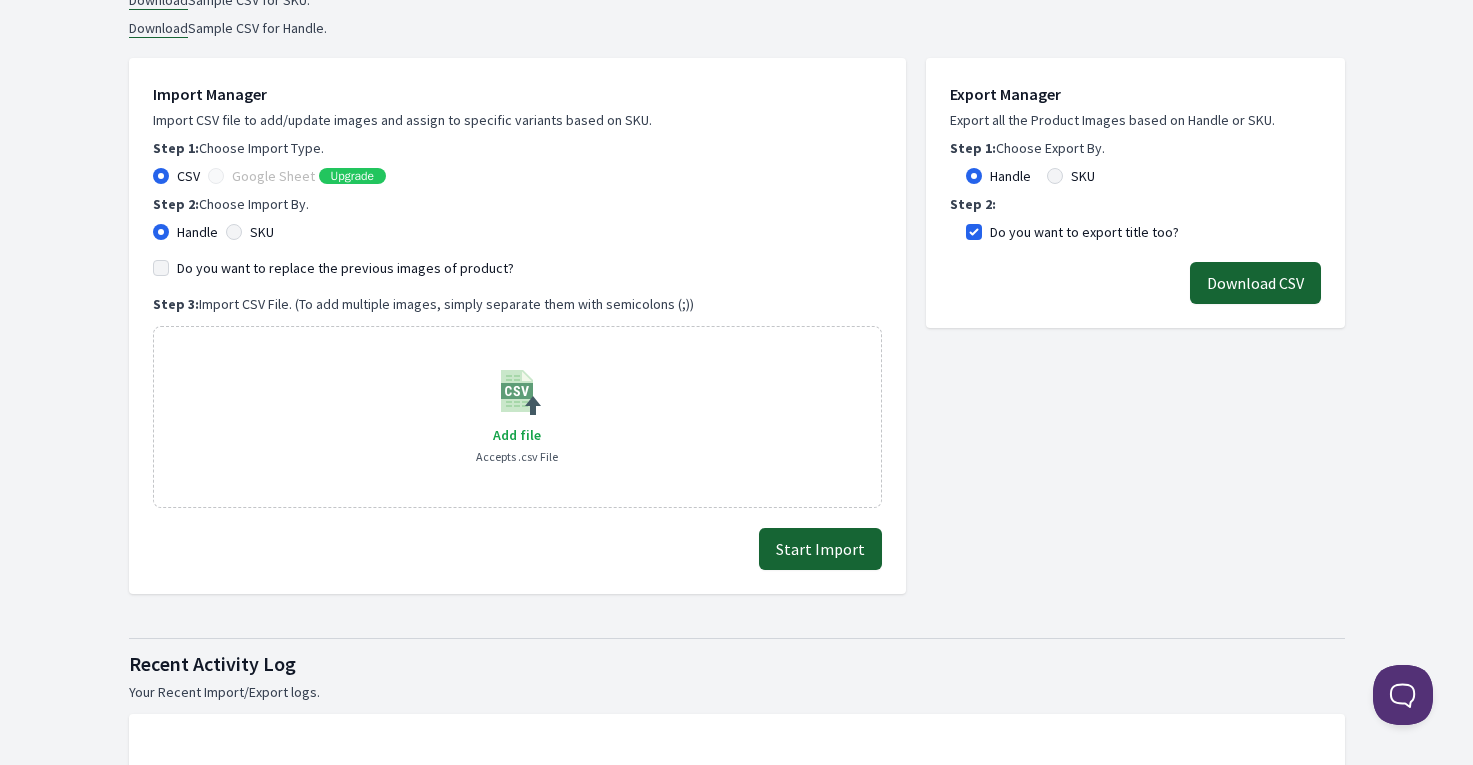 click on "Add file
Accepts .csv File" at bounding box center (517, 417) 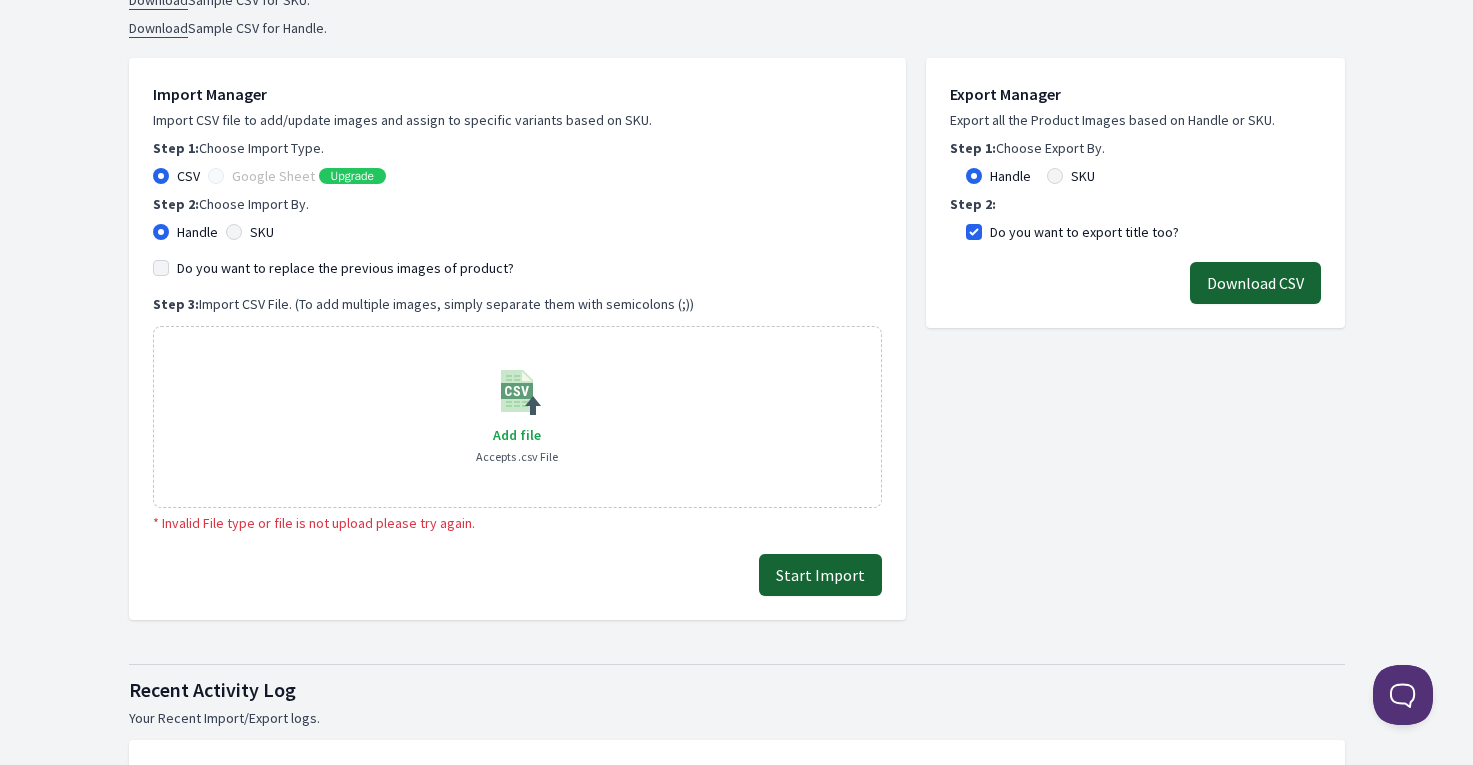 click 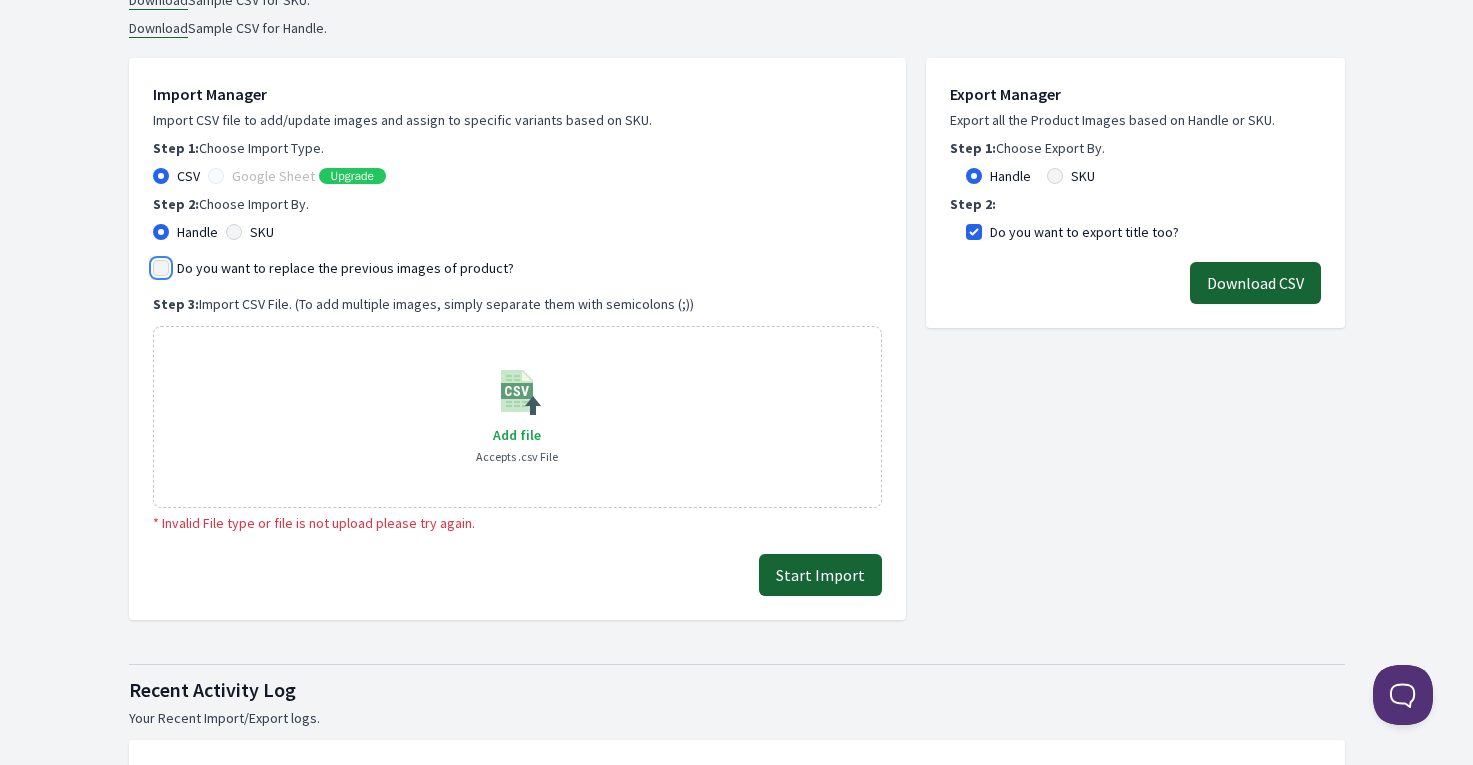 click on "Do you want
to replace the previous images of product?" at bounding box center [161, 268] 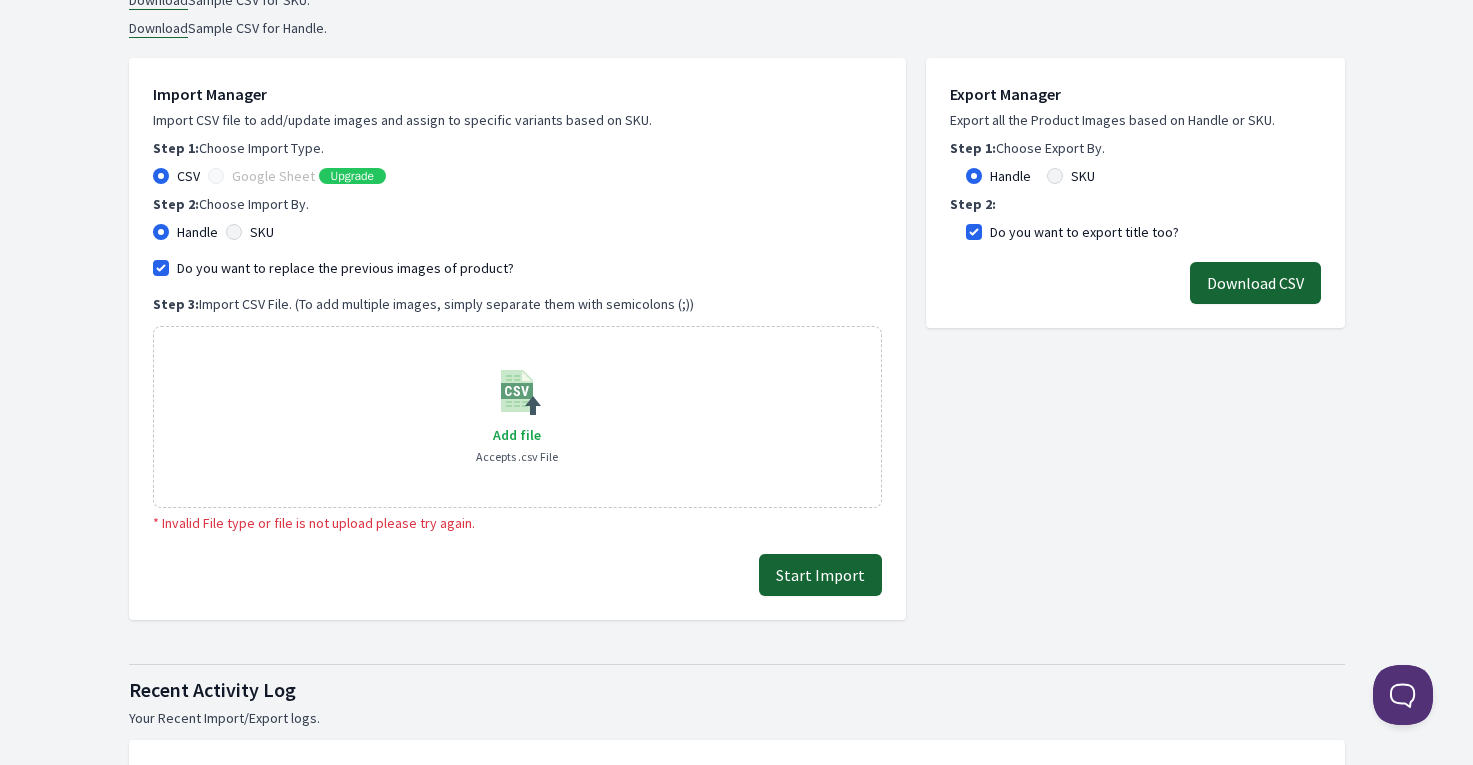 click on "Do you want
to replace the previous images of product?" at bounding box center (345, 268) 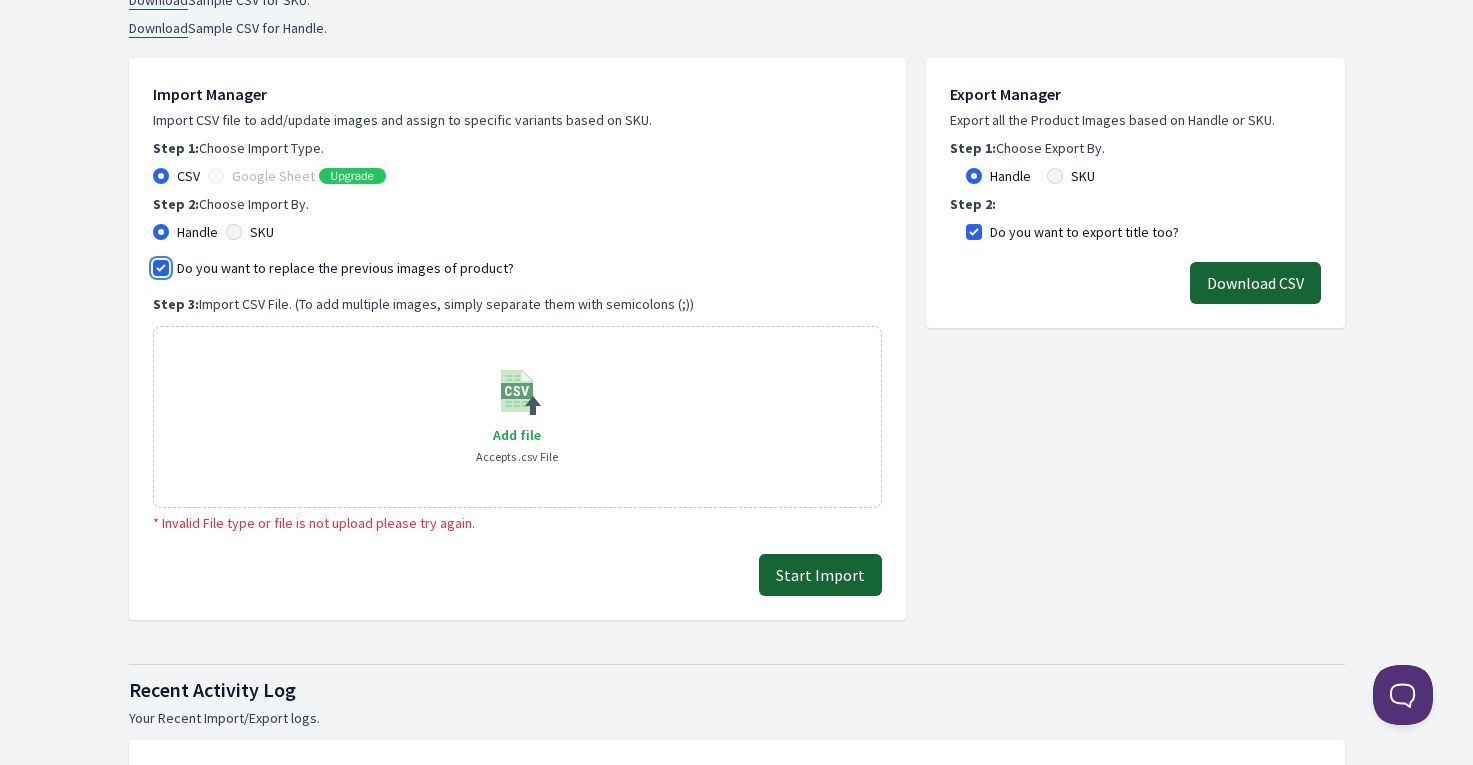 checkbox on "false" 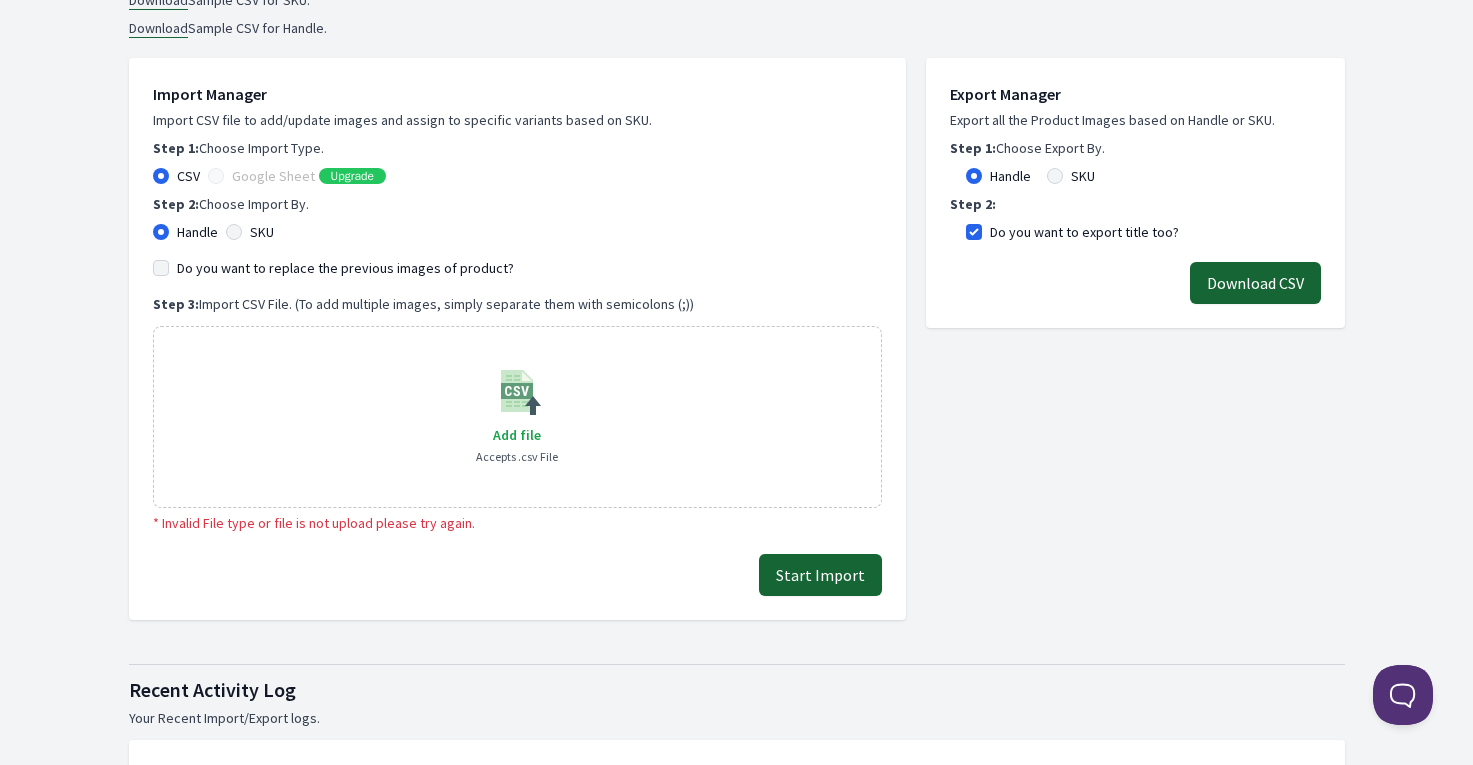 click on "Add file
Accepts .csv File" at bounding box center [517, 417] 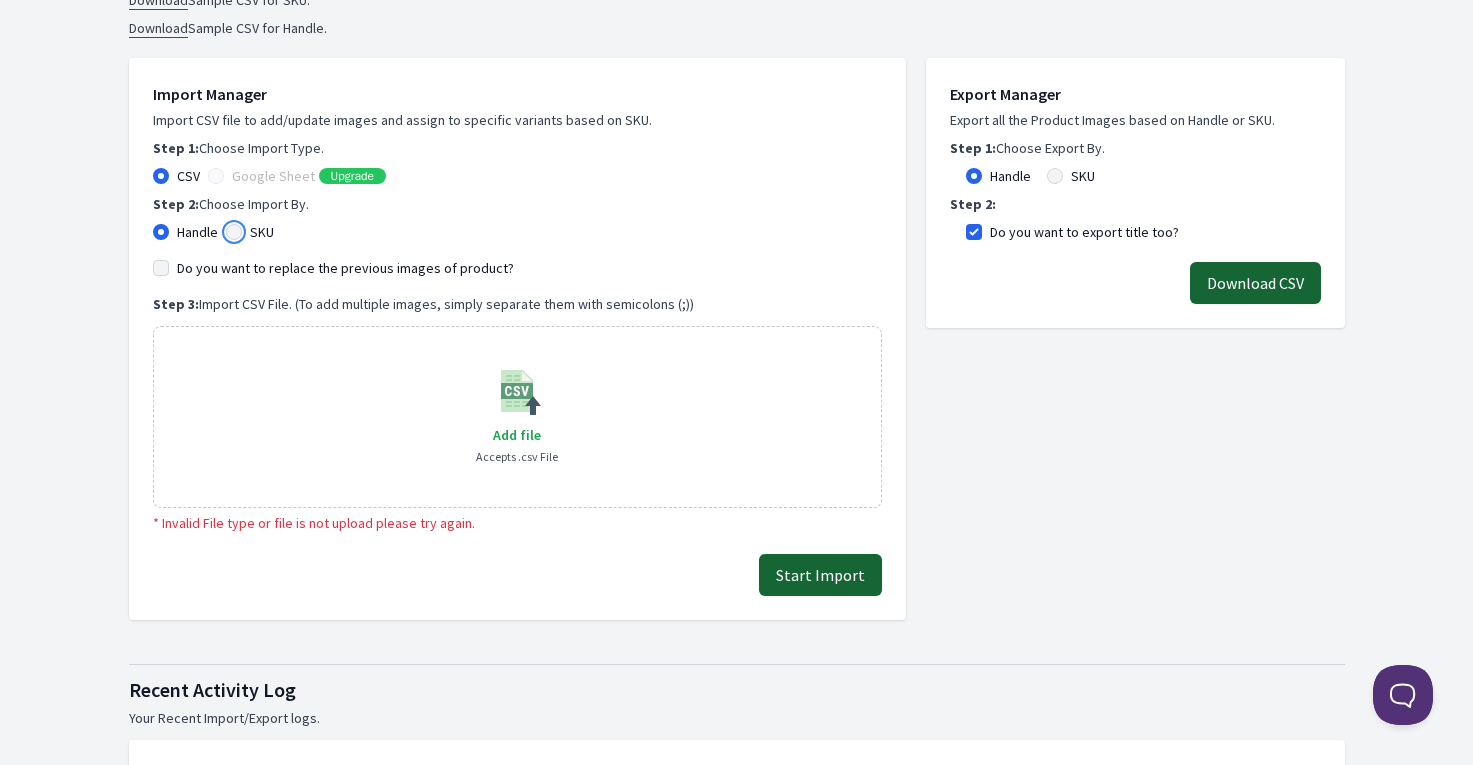 radio on "true" 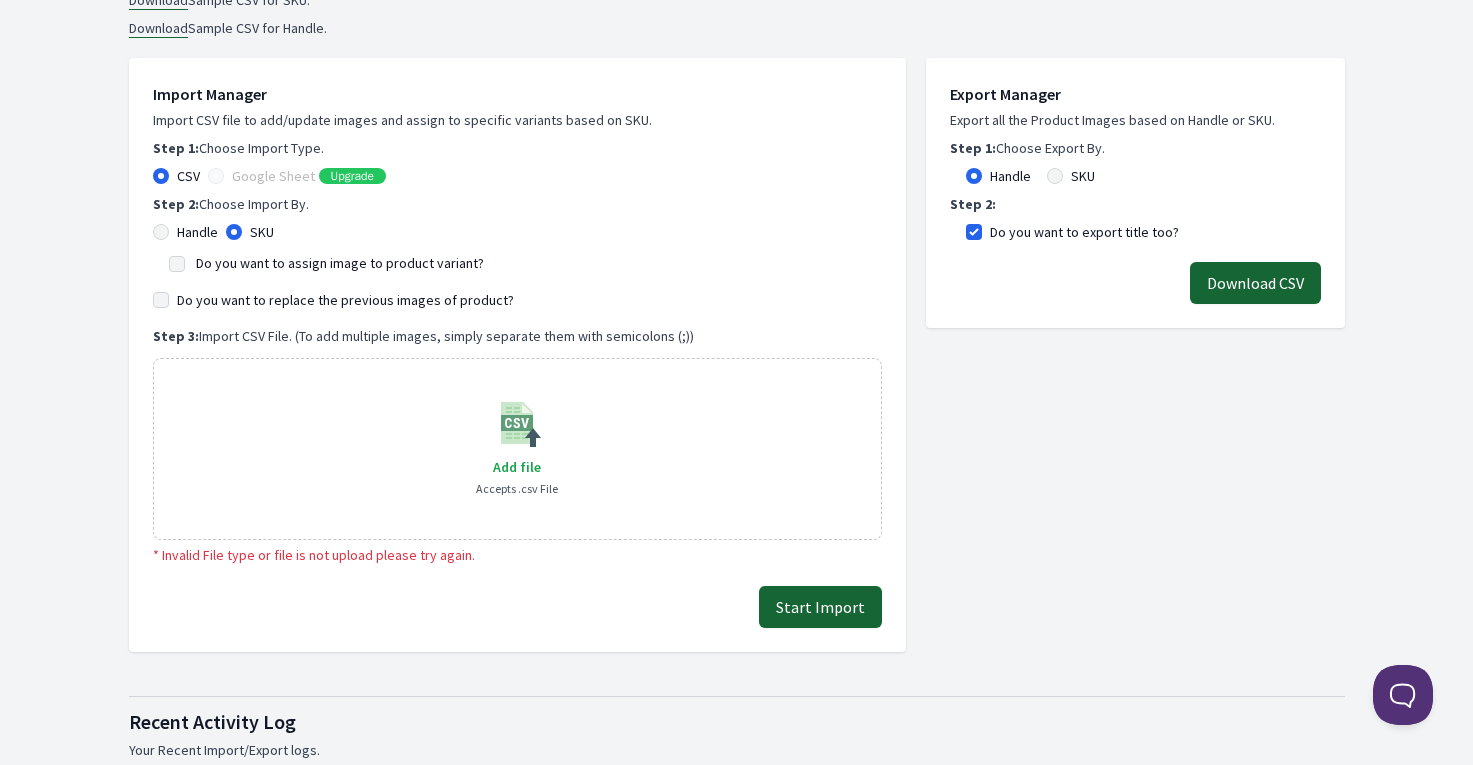 click on "Handle" at bounding box center [197, 232] 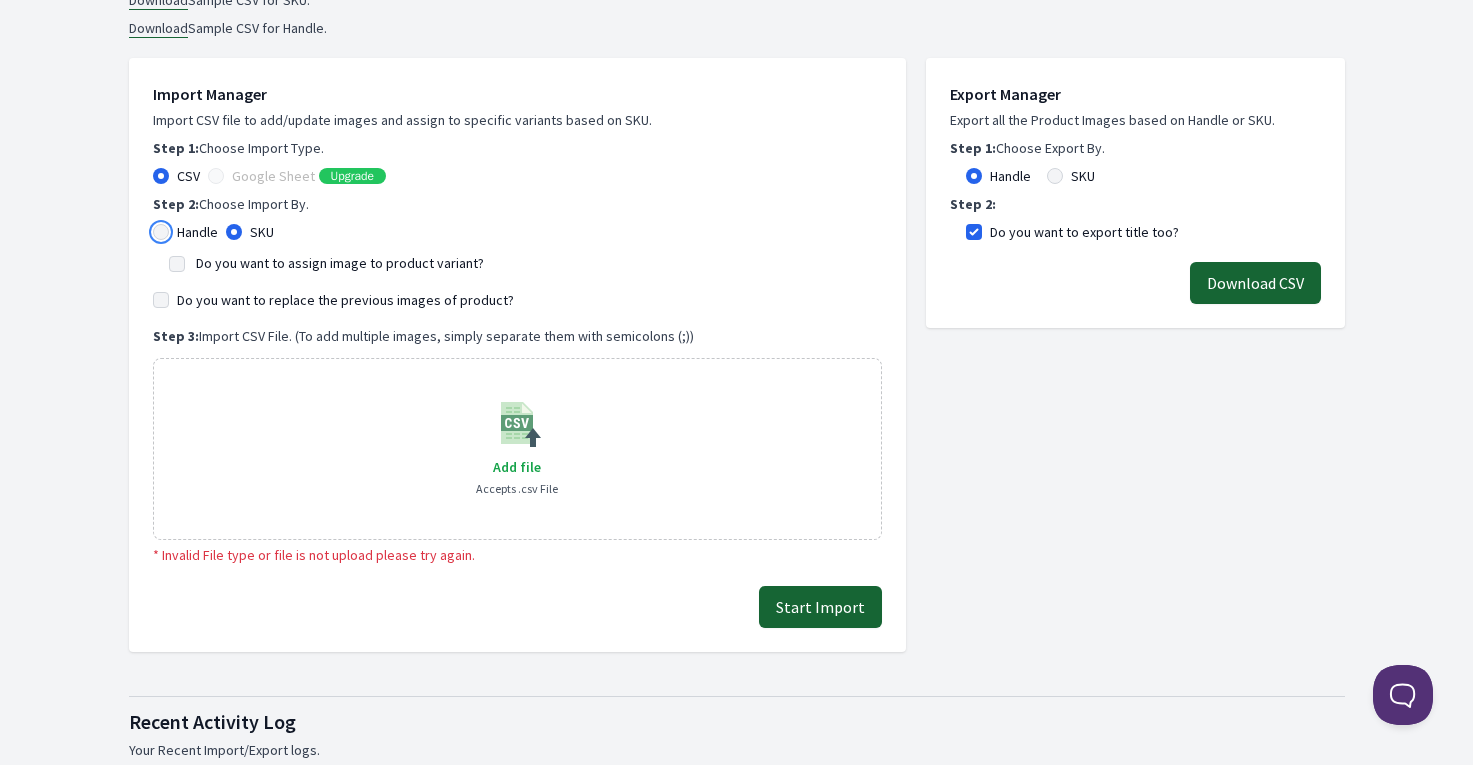 click on "Handle" at bounding box center [161, 232] 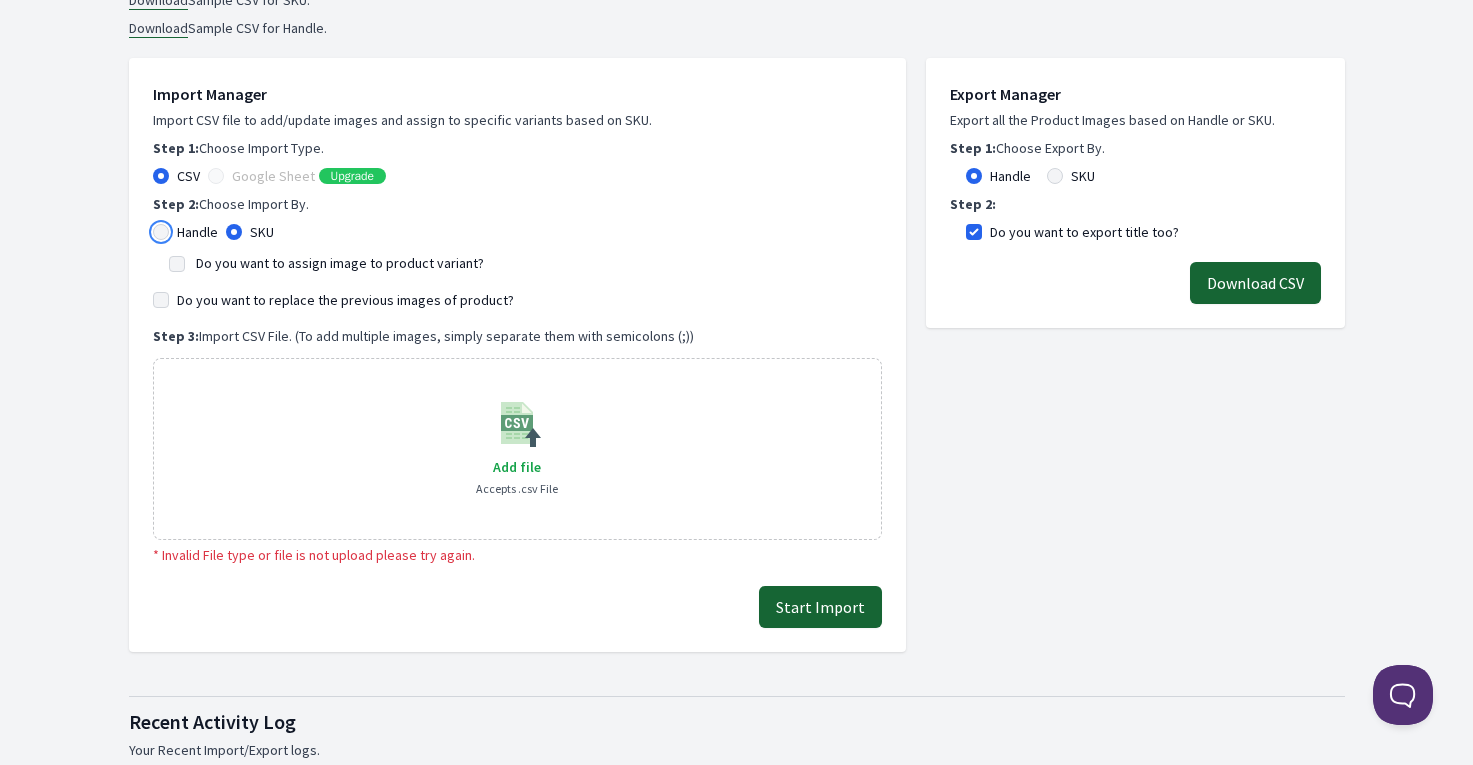 radio on "true" 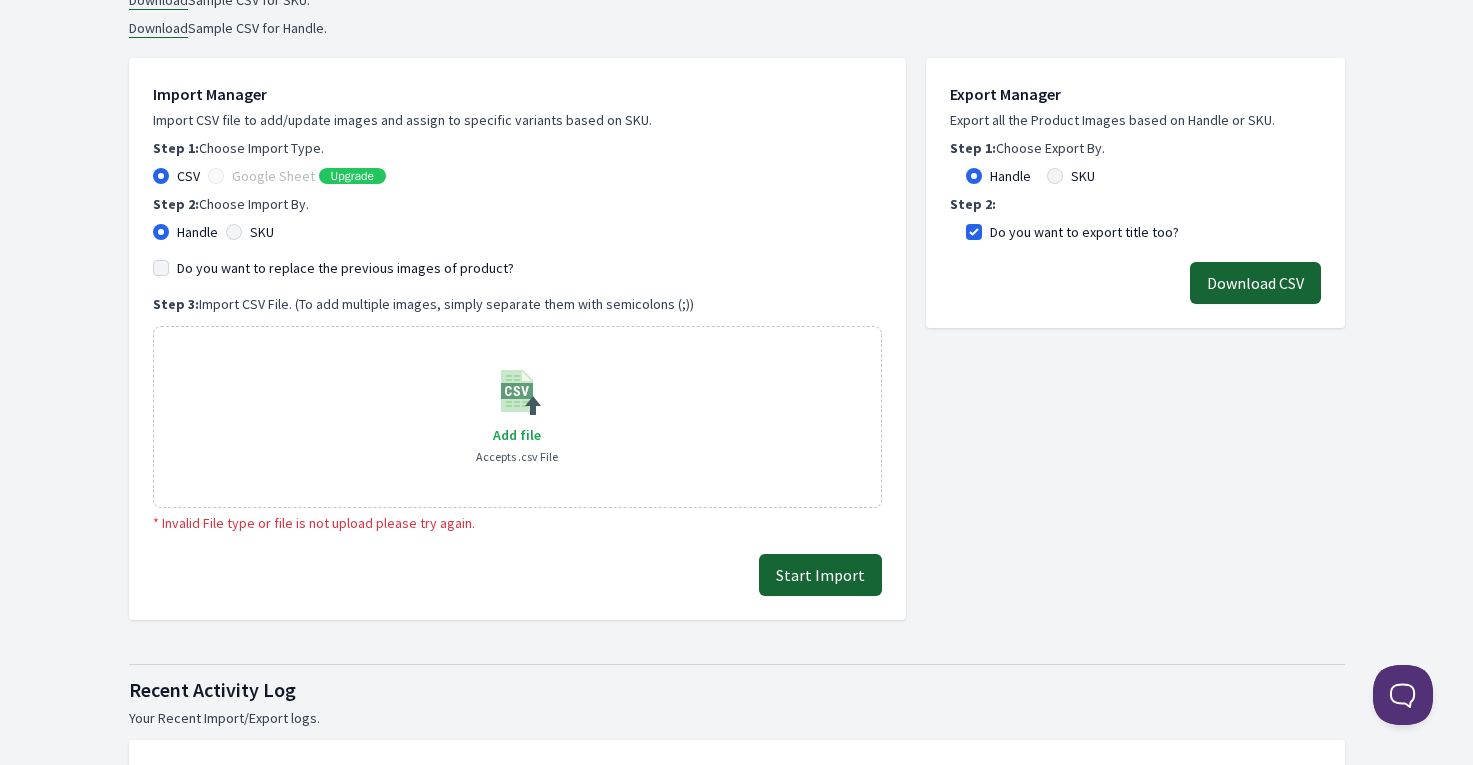 click on "Handle
SKU" at bounding box center [517, 232] 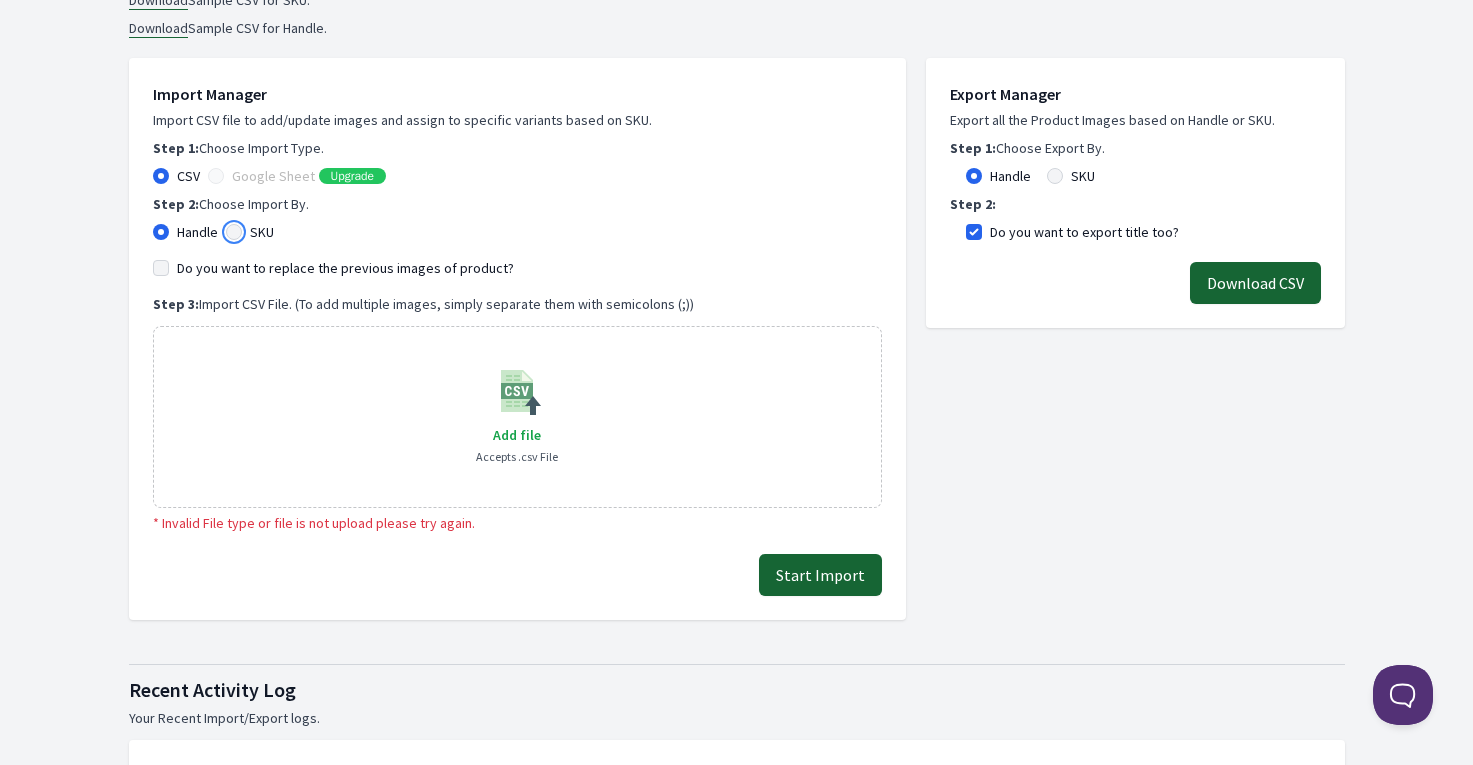 click on "SKU" at bounding box center (234, 232) 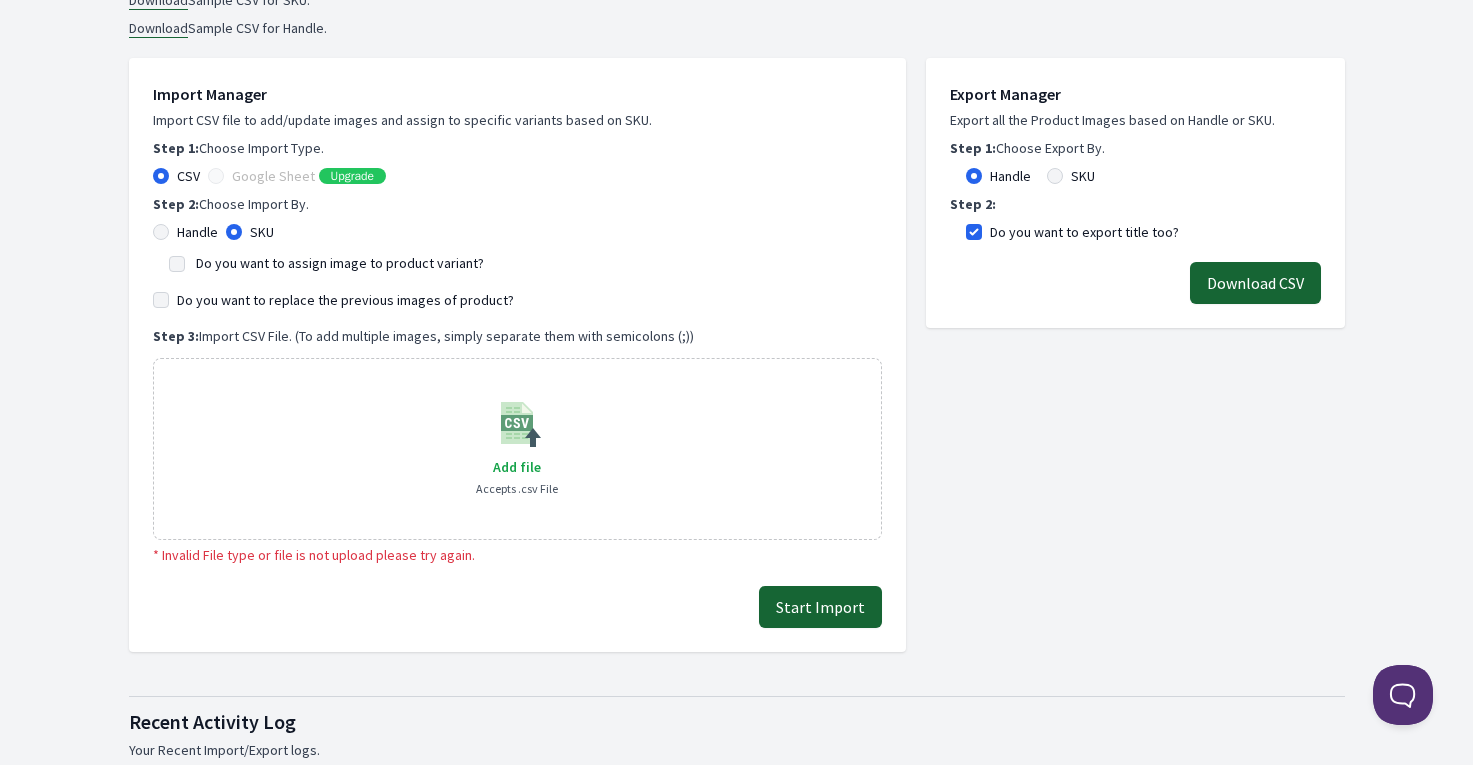 click on "Handle" at bounding box center [197, 232] 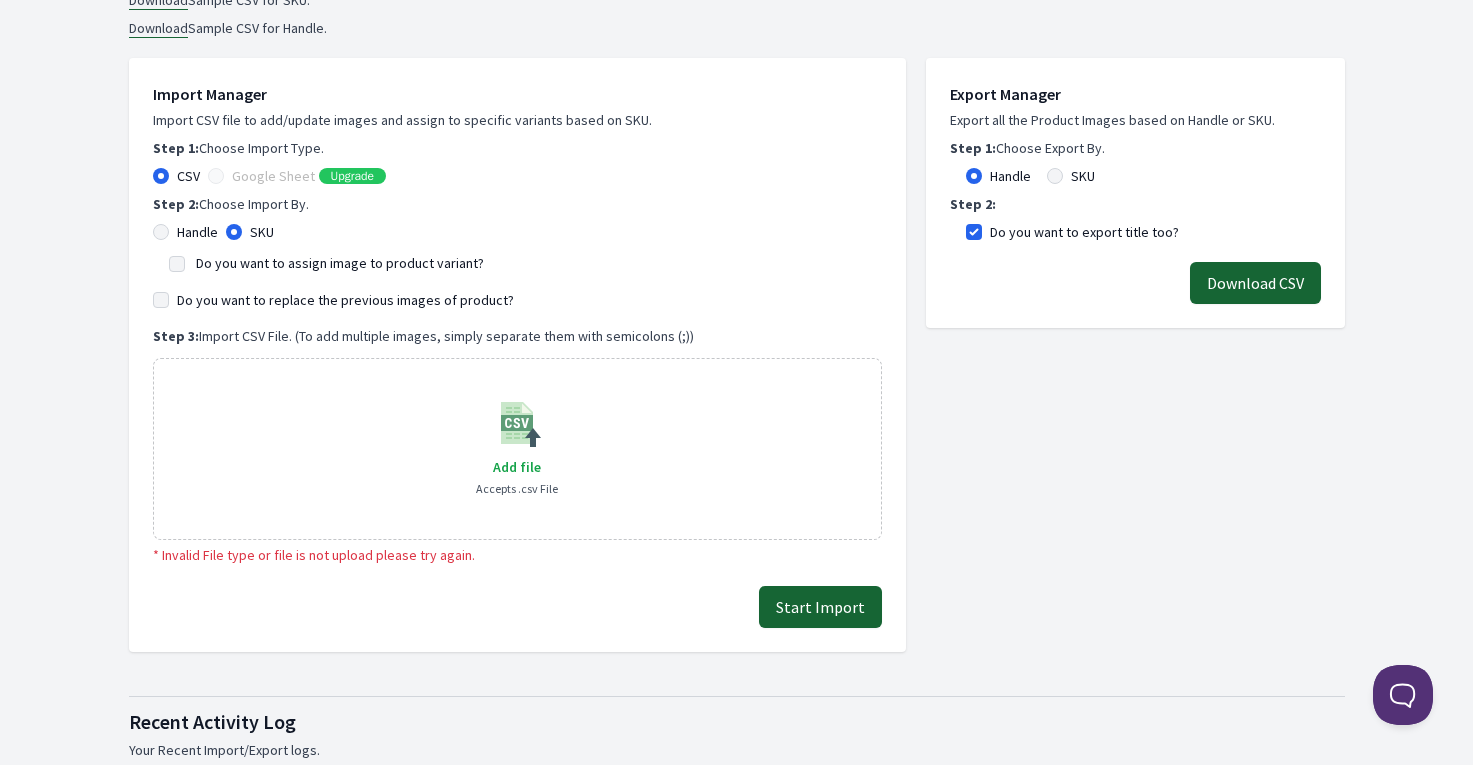 click on "Handle" at bounding box center [161, 232] 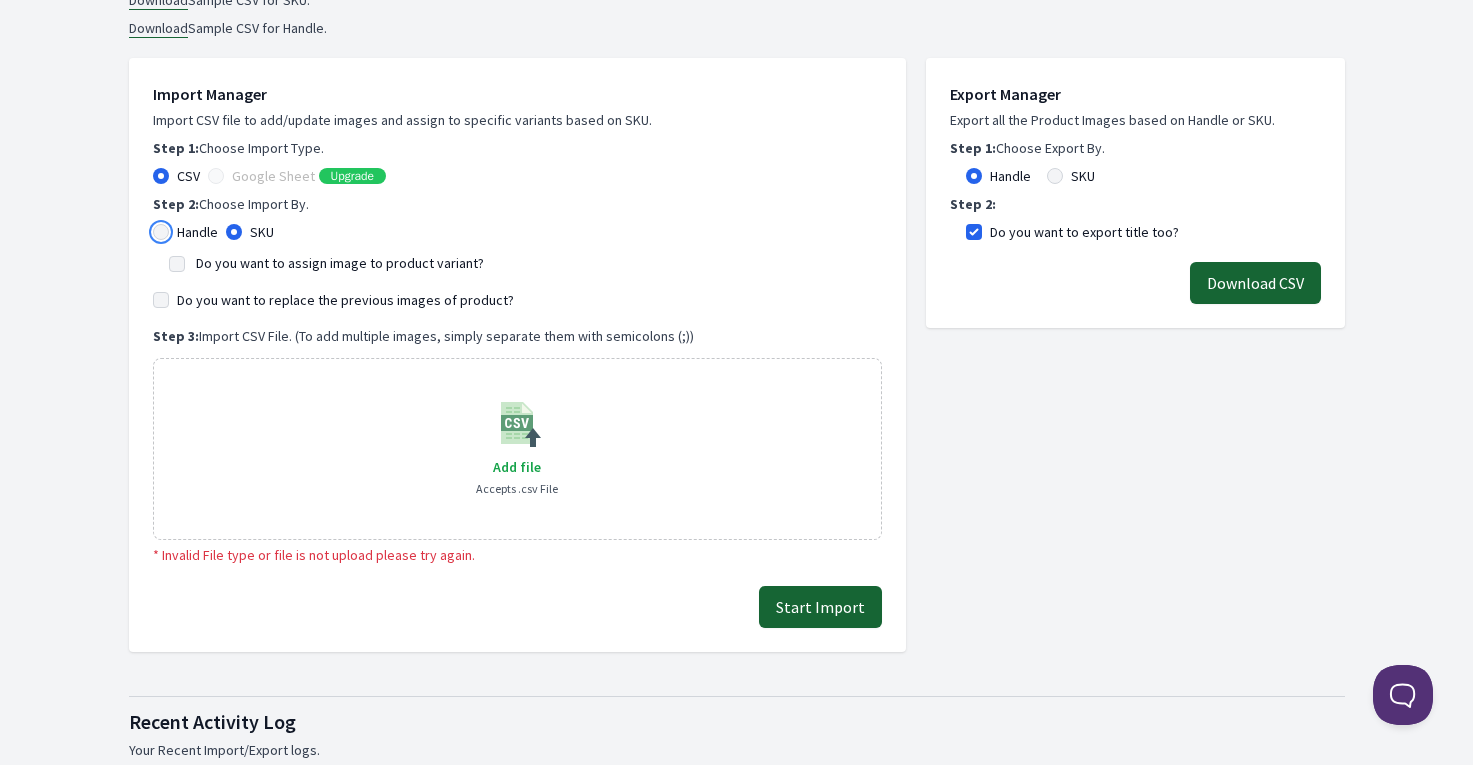 radio on "true" 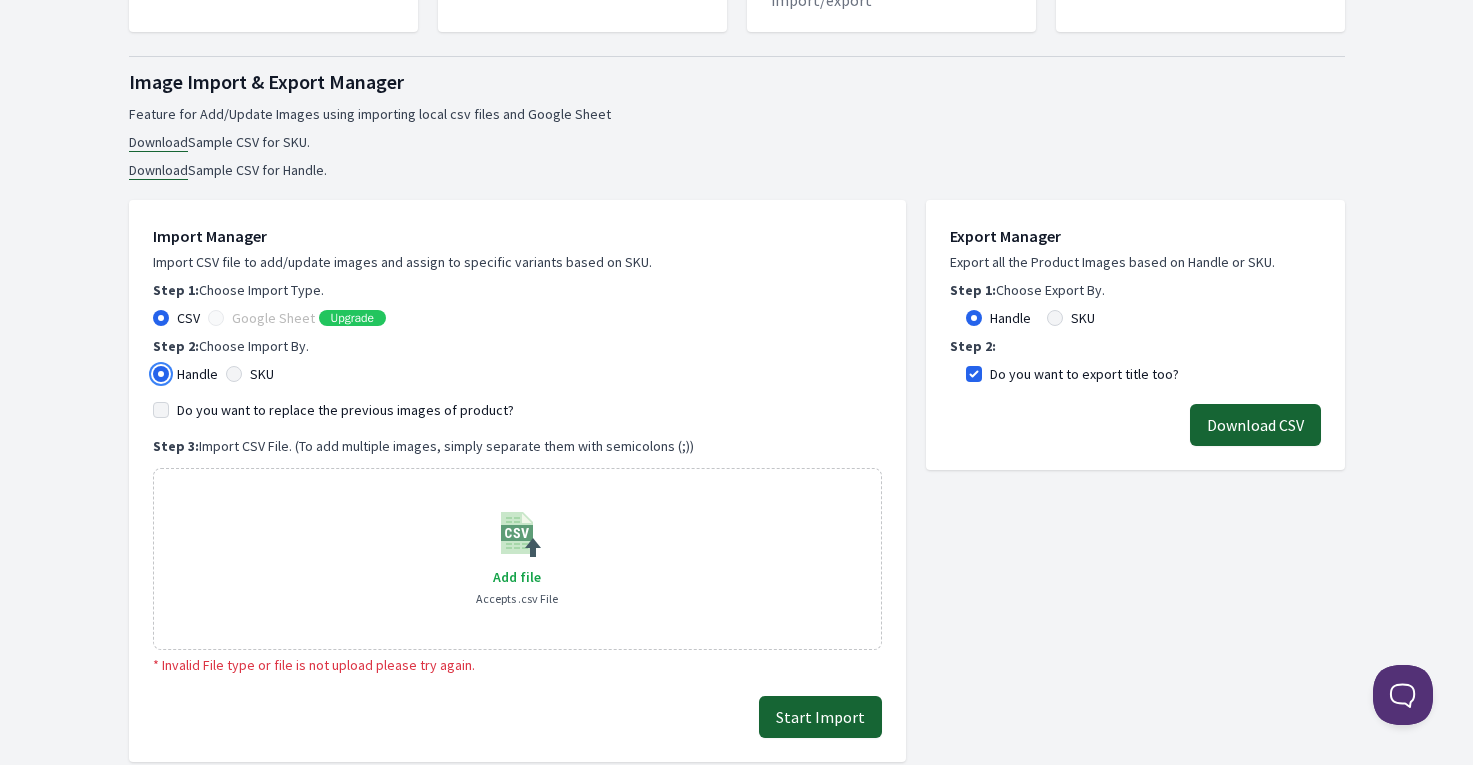 scroll, scrollTop: 95, scrollLeft: 0, axis: vertical 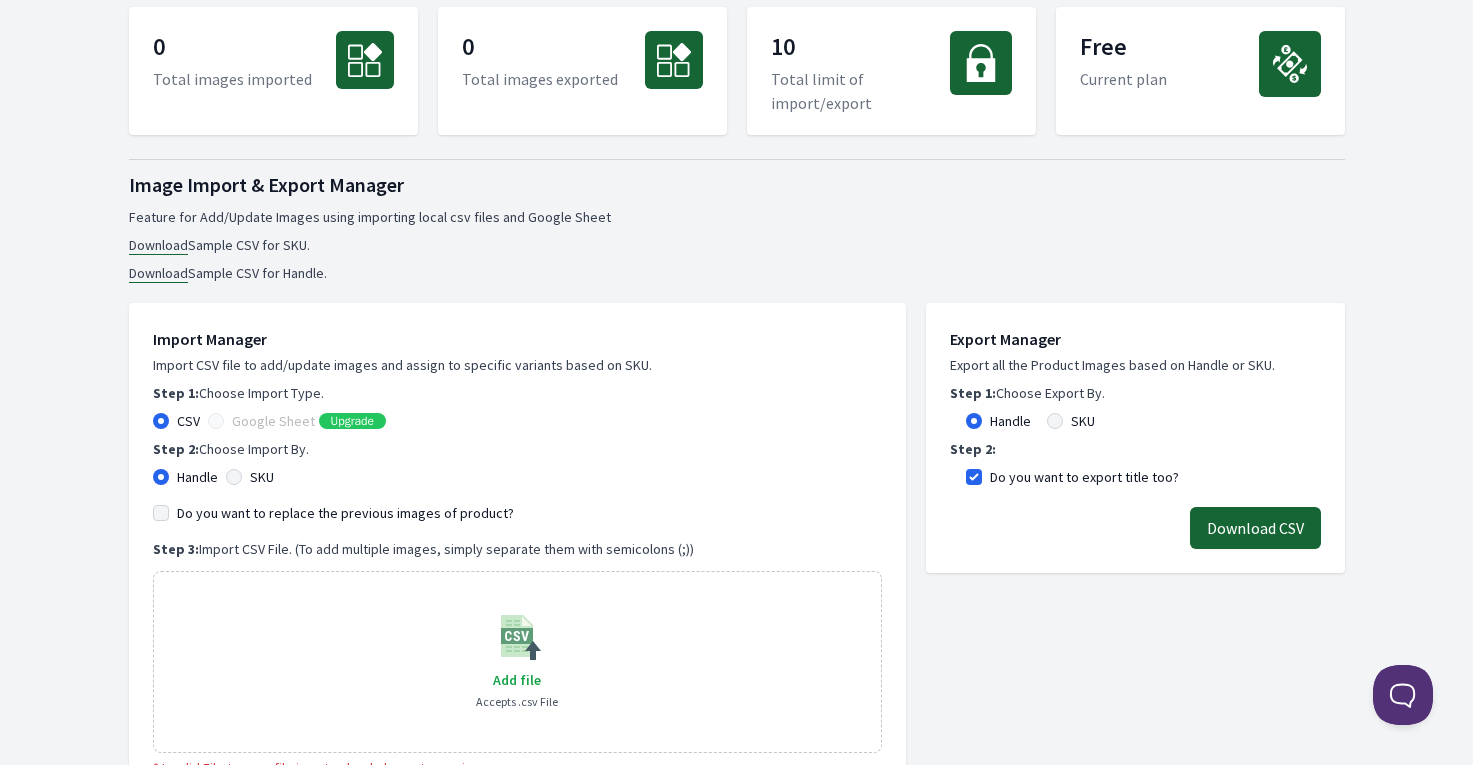 click on "Download" at bounding box center [158, 273] 